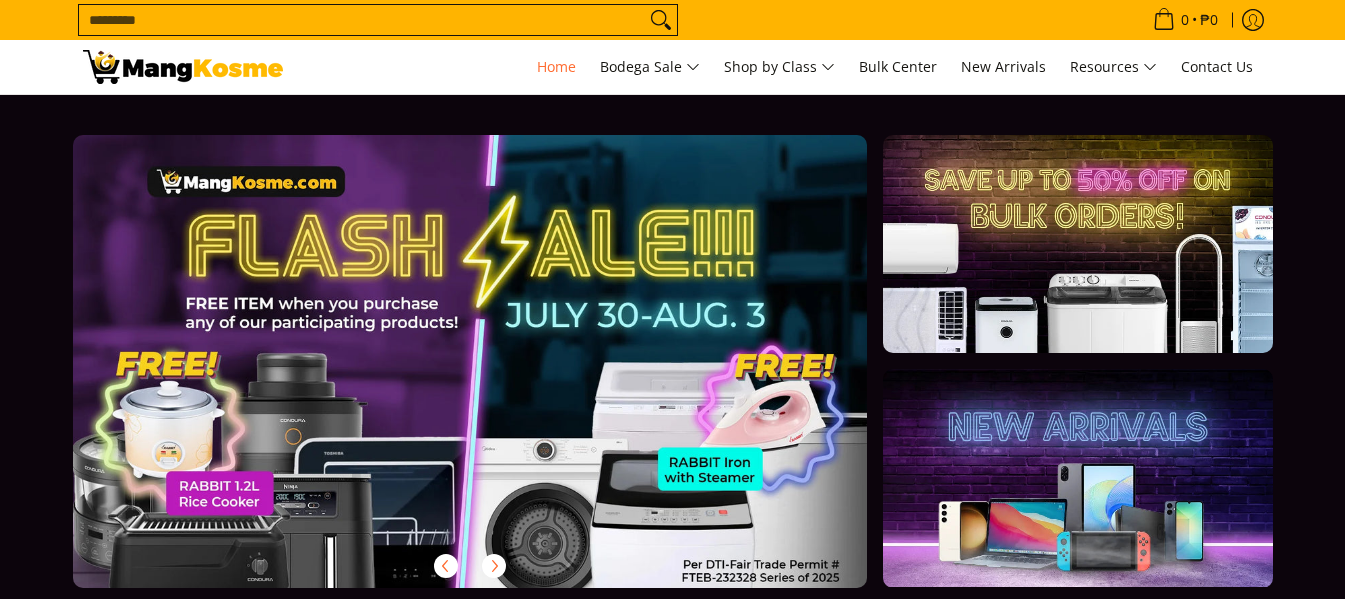 scroll, scrollTop: 0, scrollLeft: 0, axis: both 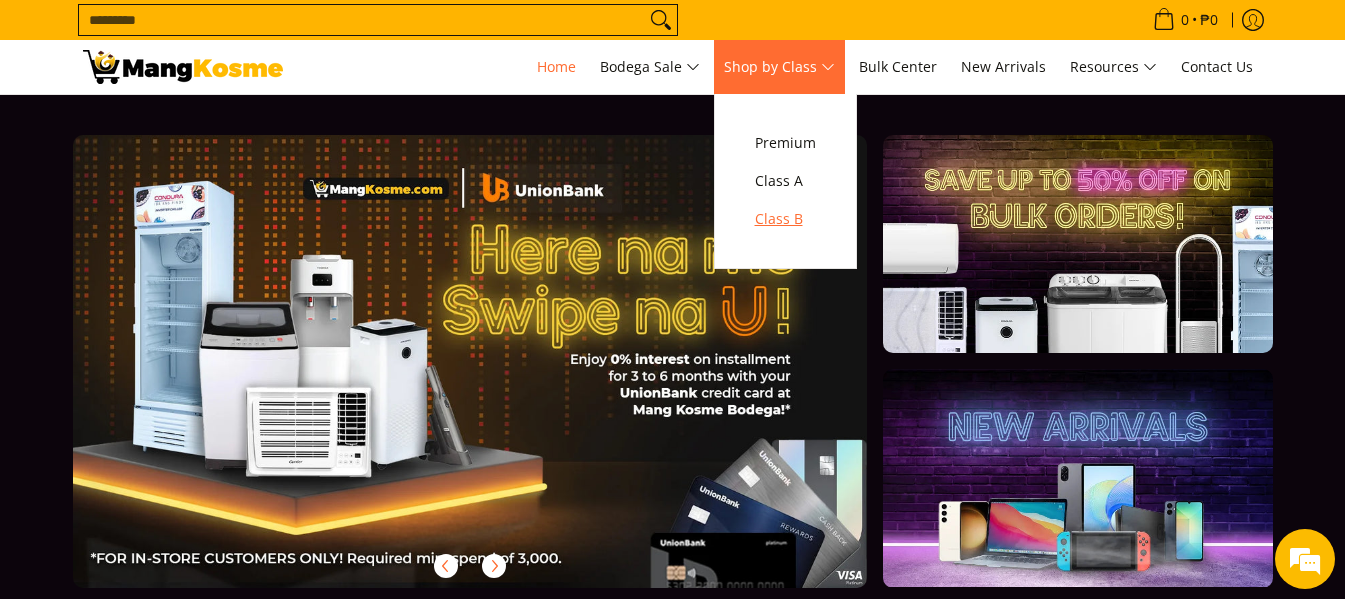 click on "Class B" at bounding box center (785, 219) 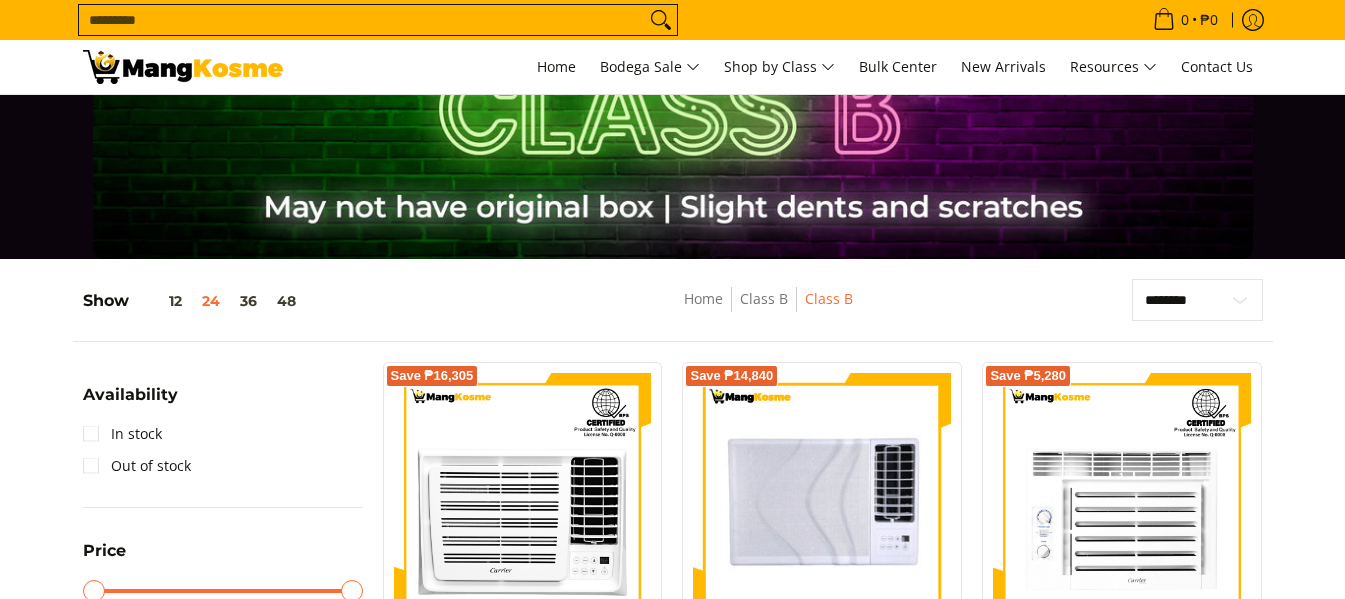 scroll, scrollTop: 0, scrollLeft: 0, axis: both 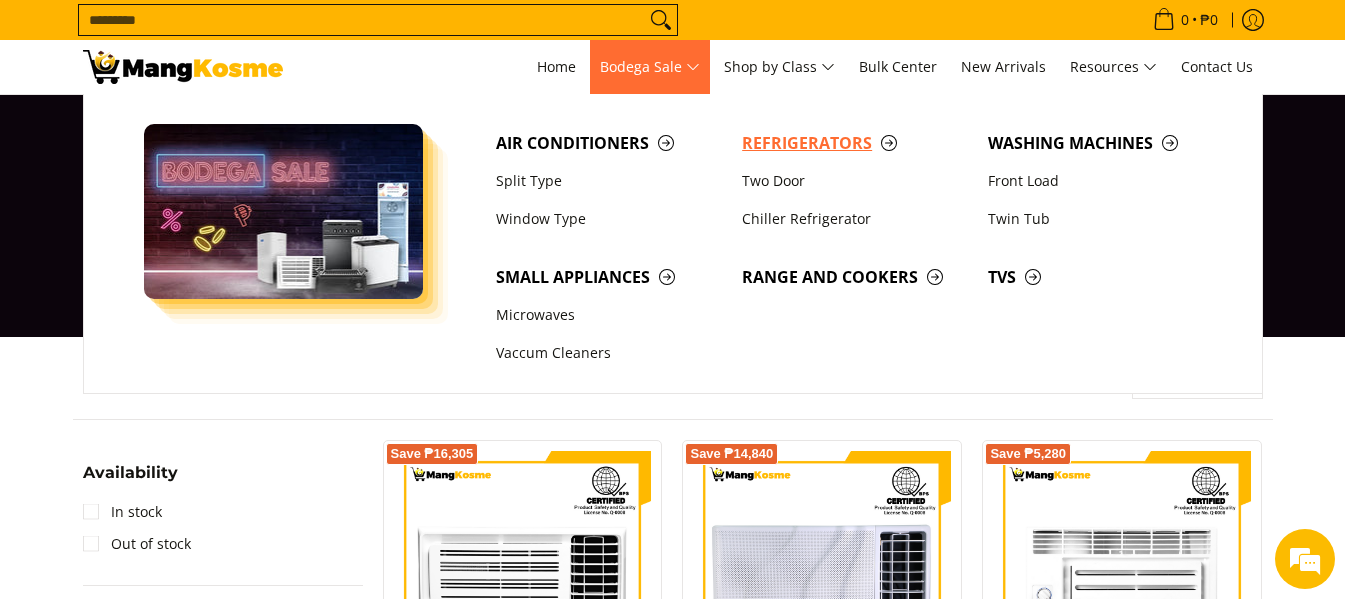 click on "Refrigerators" at bounding box center [855, 143] 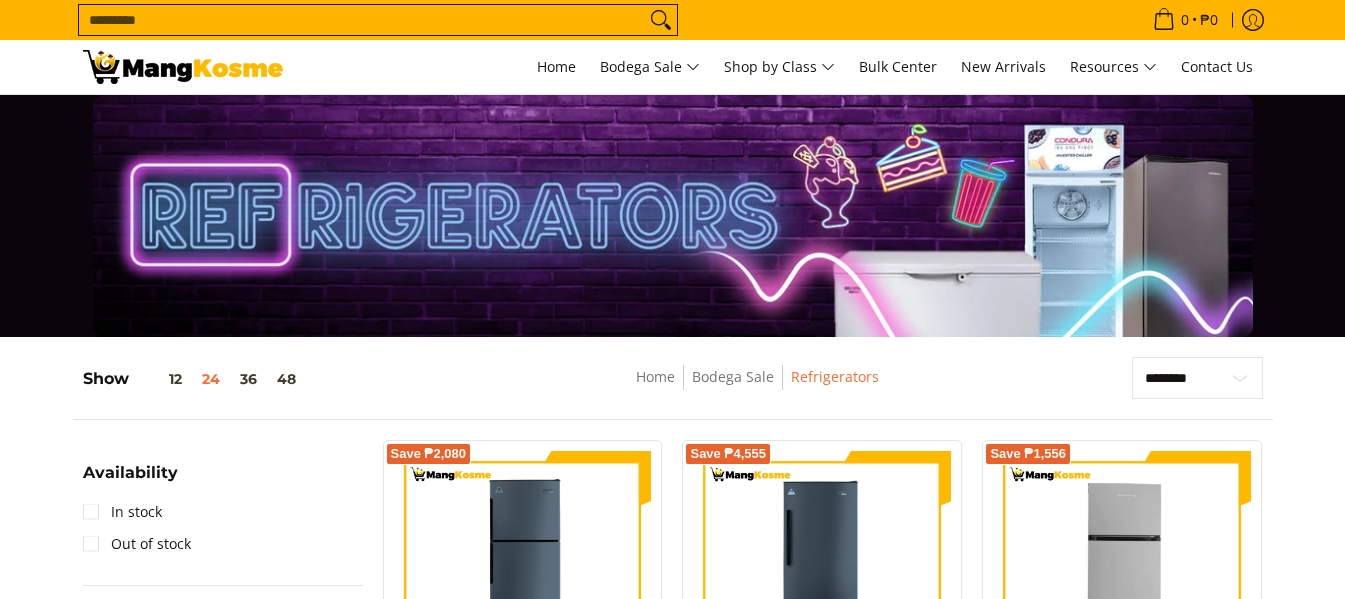 scroll, scrollTop: 0, scrollLeft: 0, axis: both 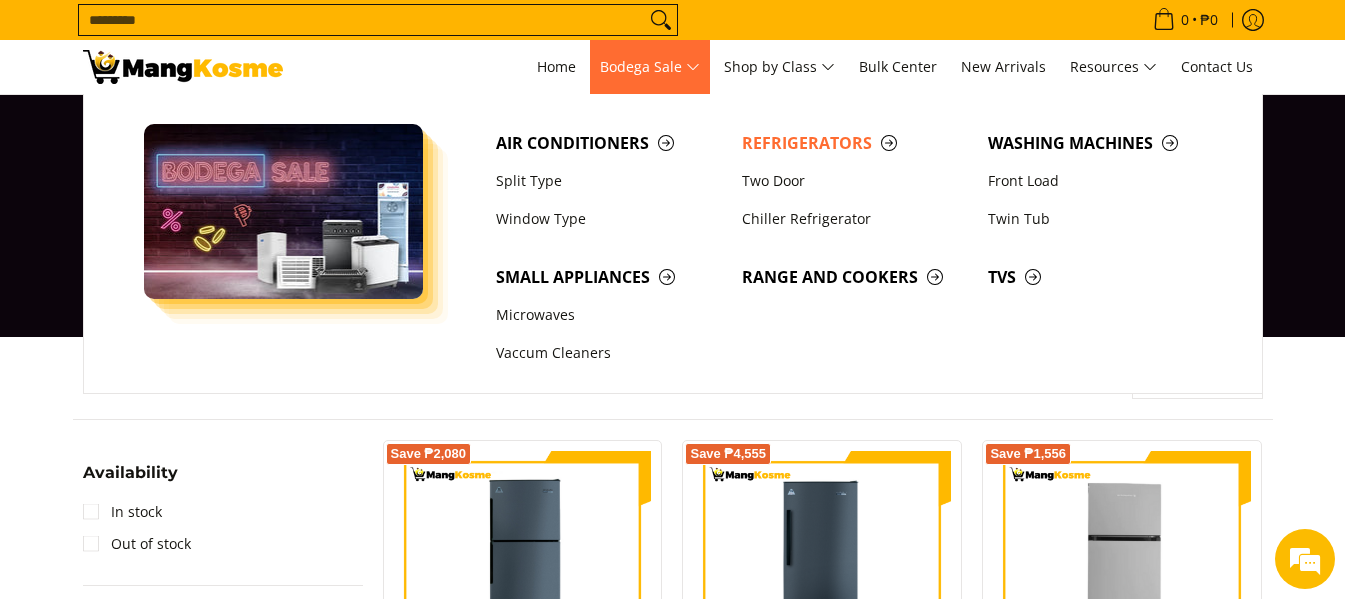click on "Bodega Sale" at bounding box center (650, 67) 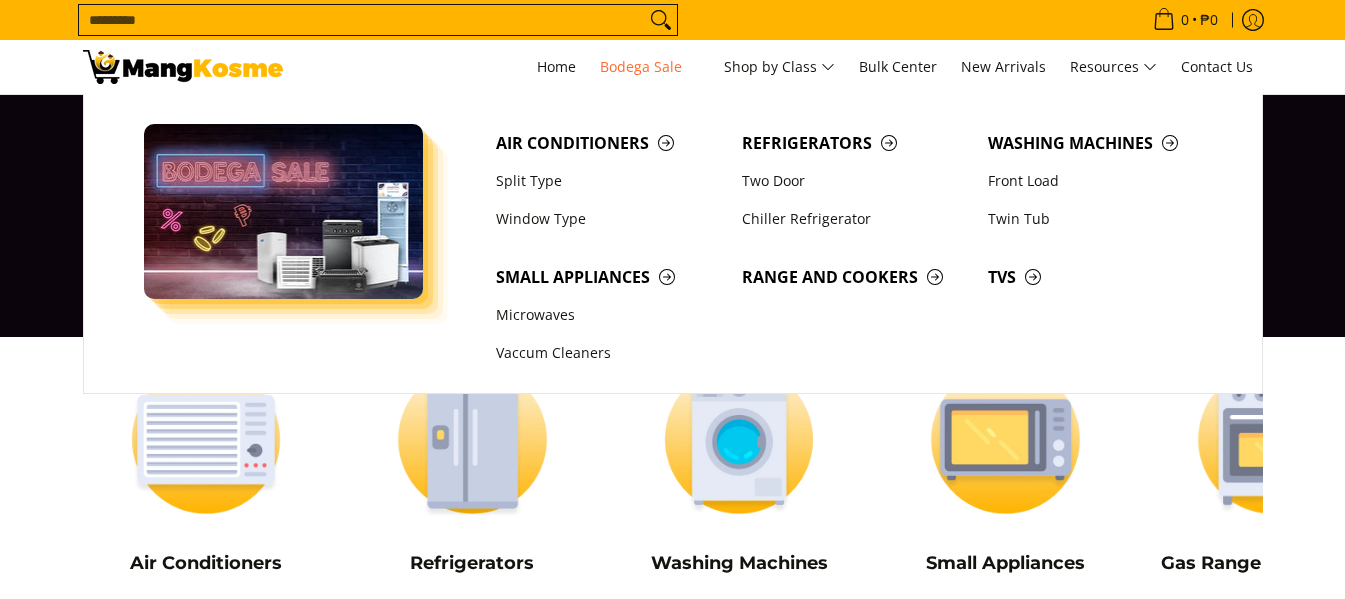 scroll, scrollTop: 0, scrollLeft: 0, axis: both 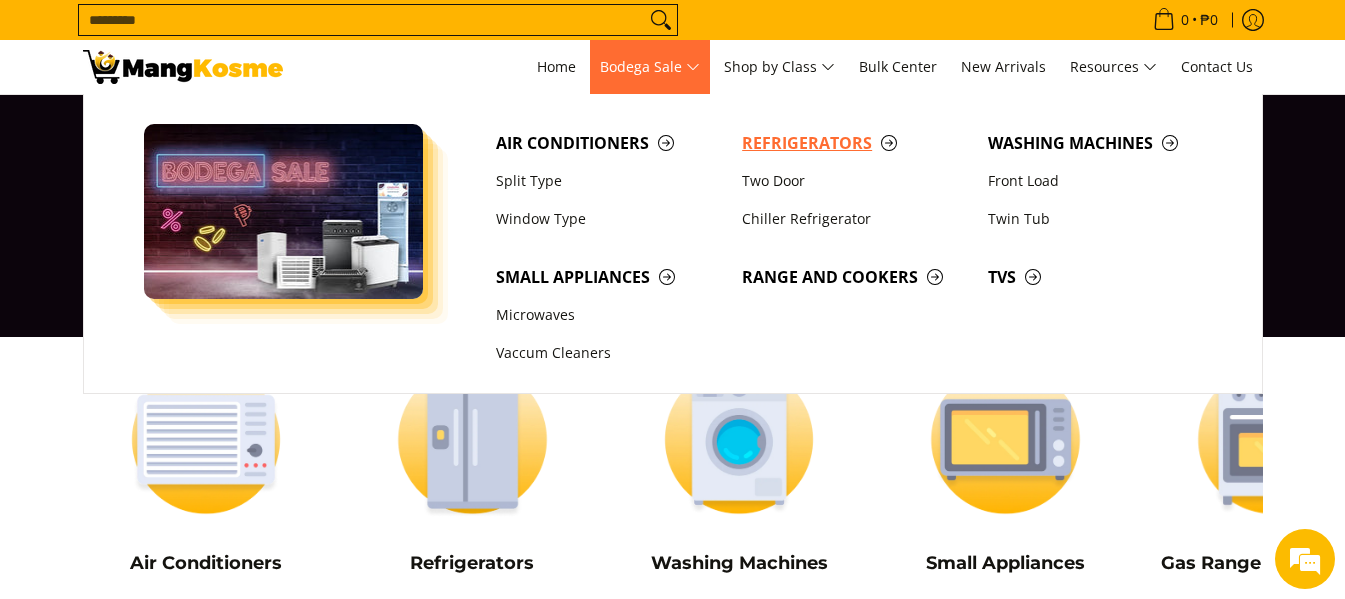 click on "Refrigerators" at bounding box center (855, 143) 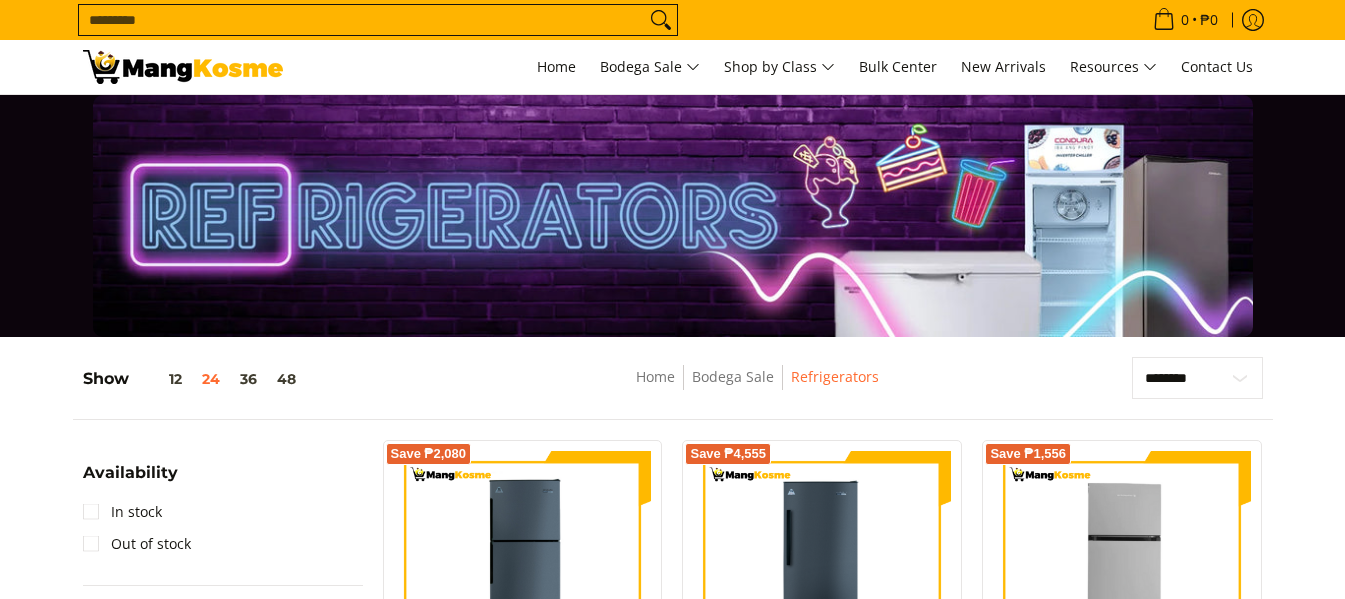 scroll, scrollTop: 0, scrollLeft: 0, axis: both 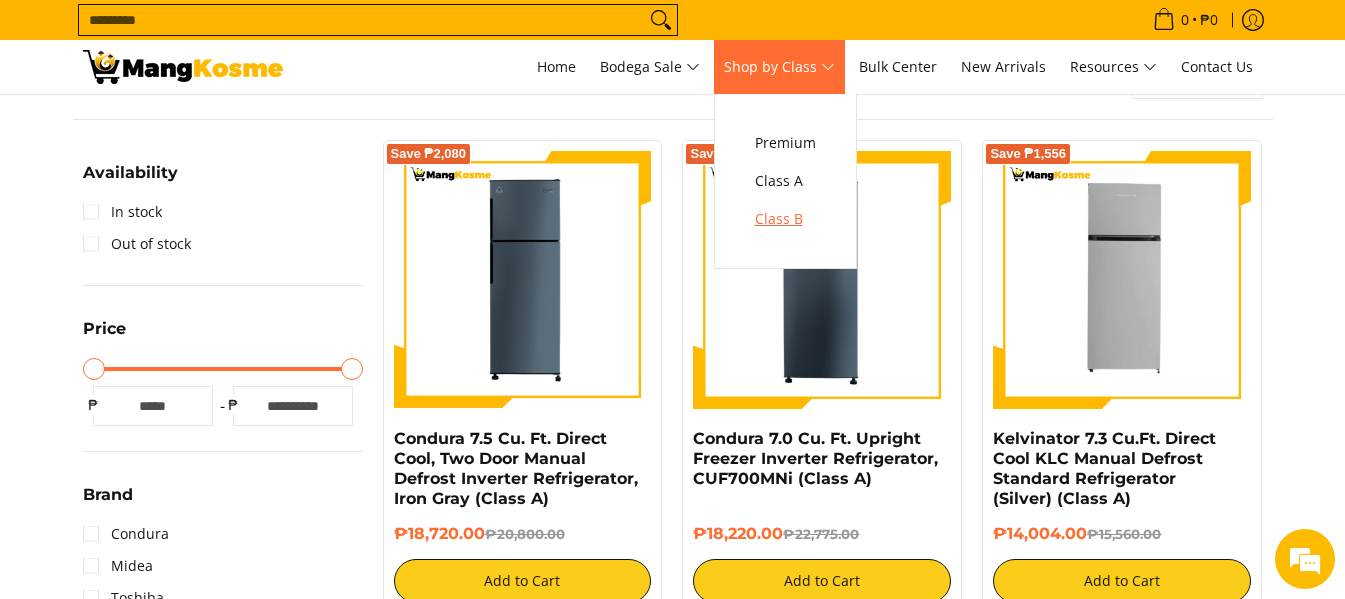 click on "Class B" at bounding box center (785, 219) 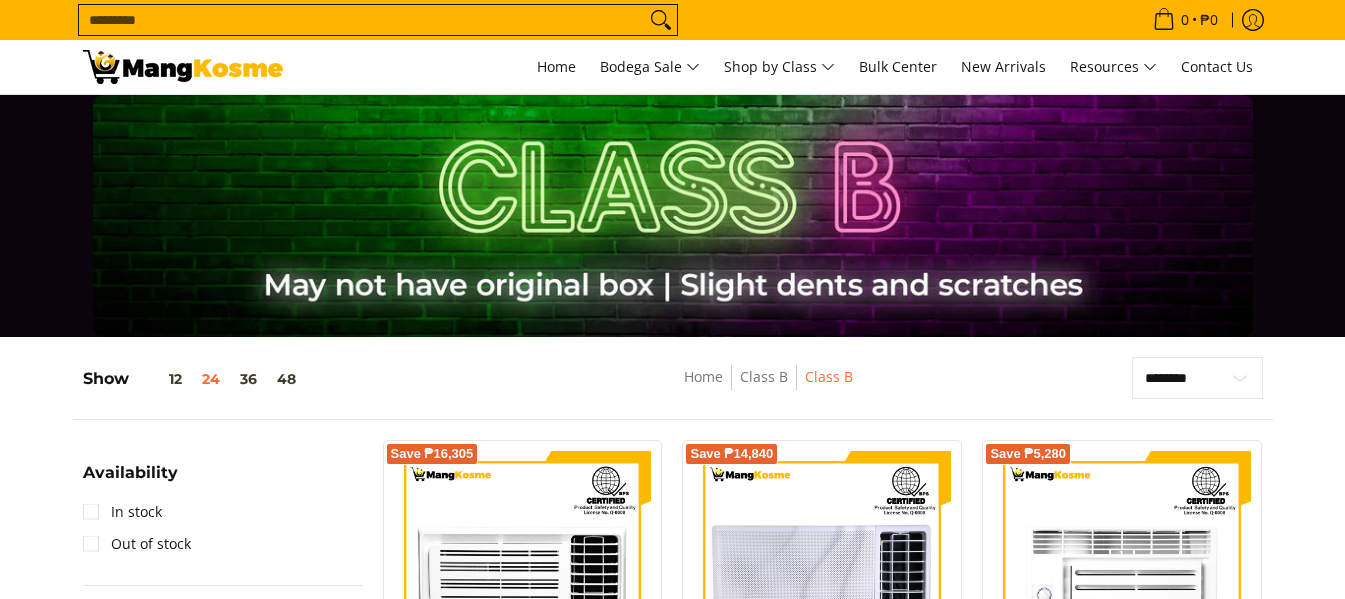 scroll, scrollTop: 0, scrollLeft: 0, axis: both 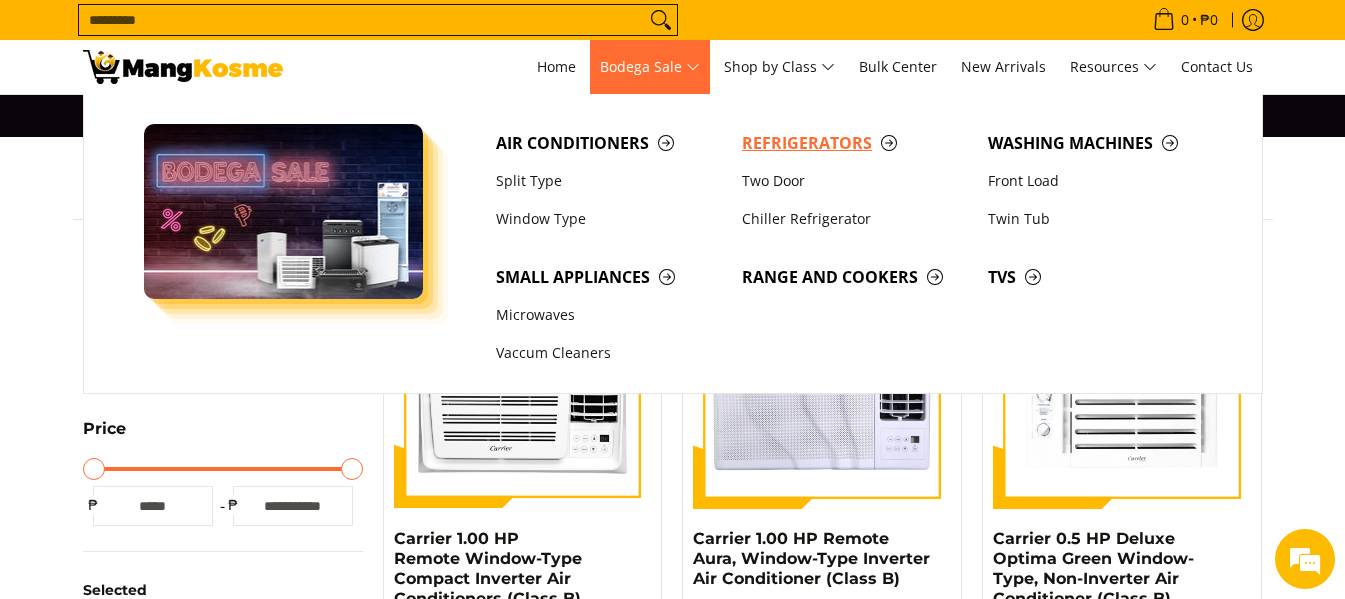 click on "Refrigerators" at bounding box center [855, 143] 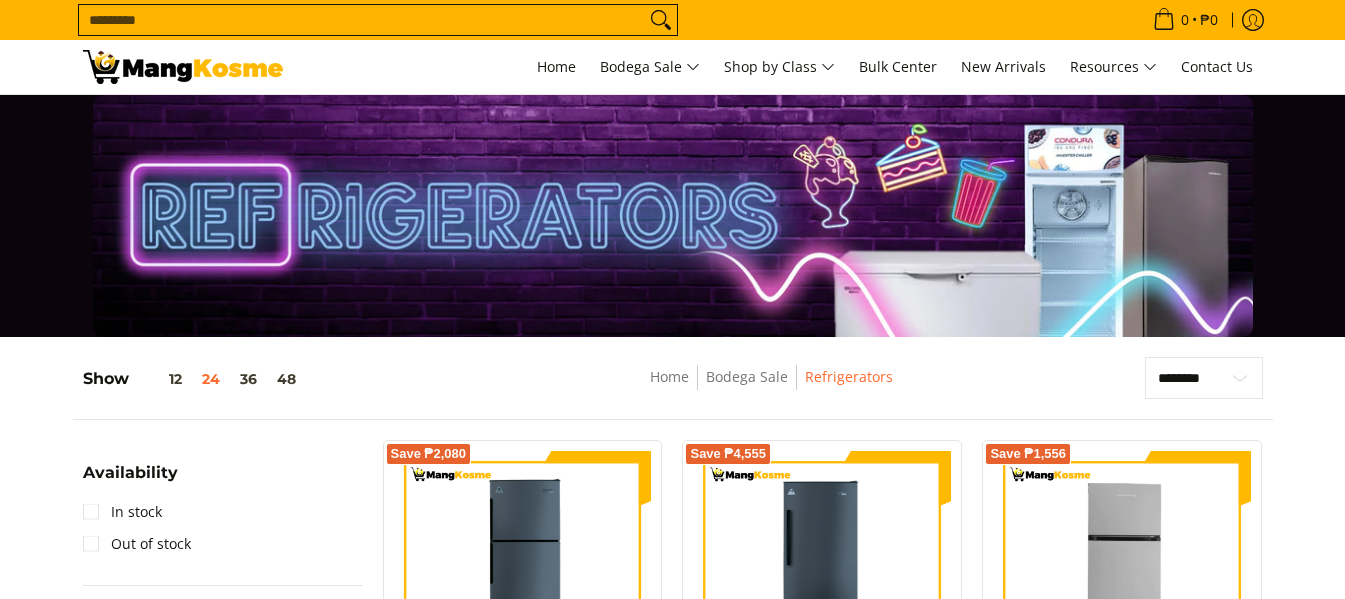 scroll, scrollTop: 0, scrollLeft: 0, axis: both 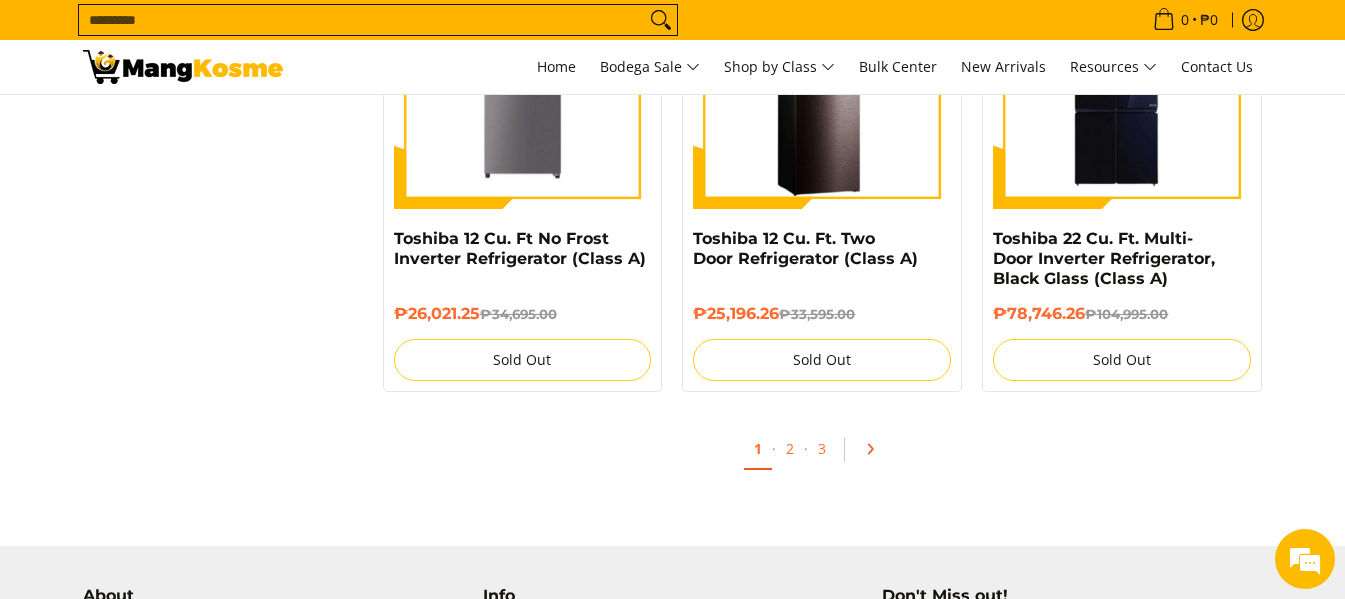 click 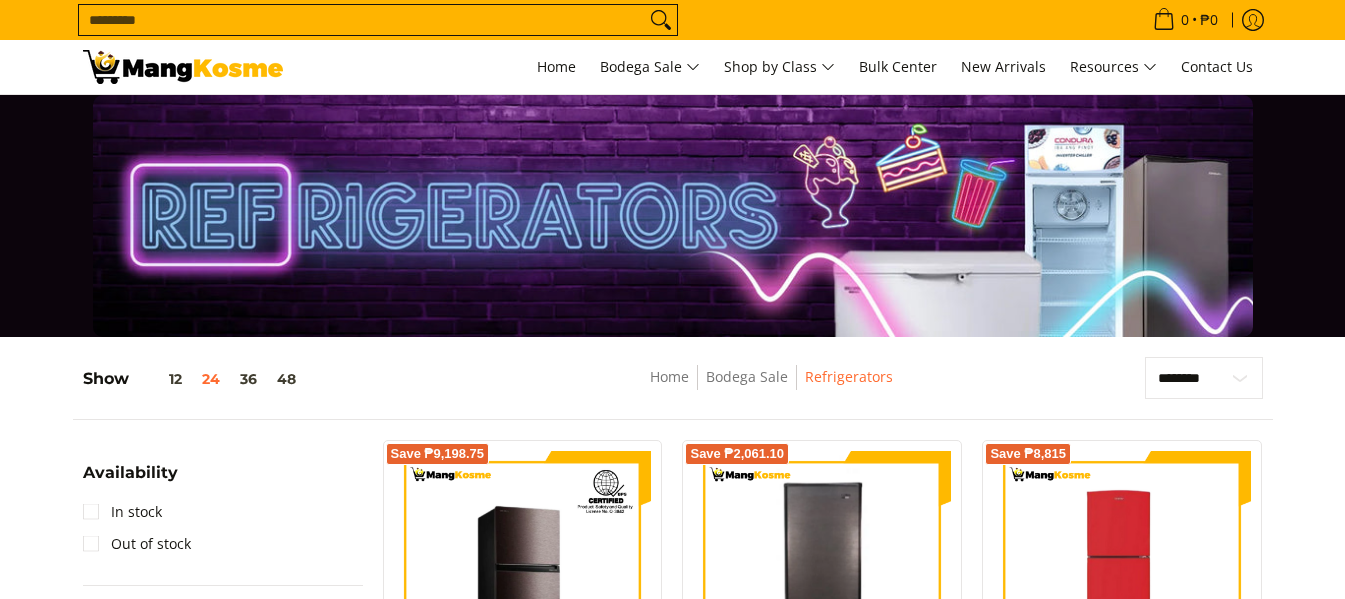 scroll, scrollTop: 0, scrollLeft: 0, axis: both 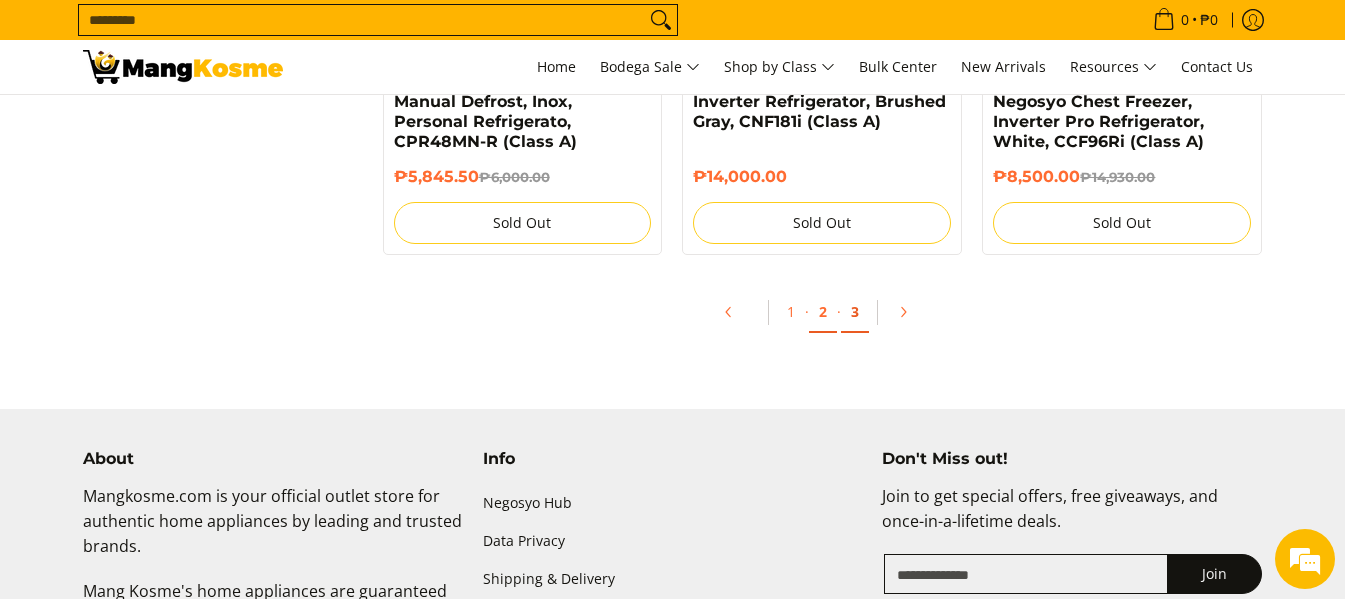 click on "3" at bounding box center (855, 312) 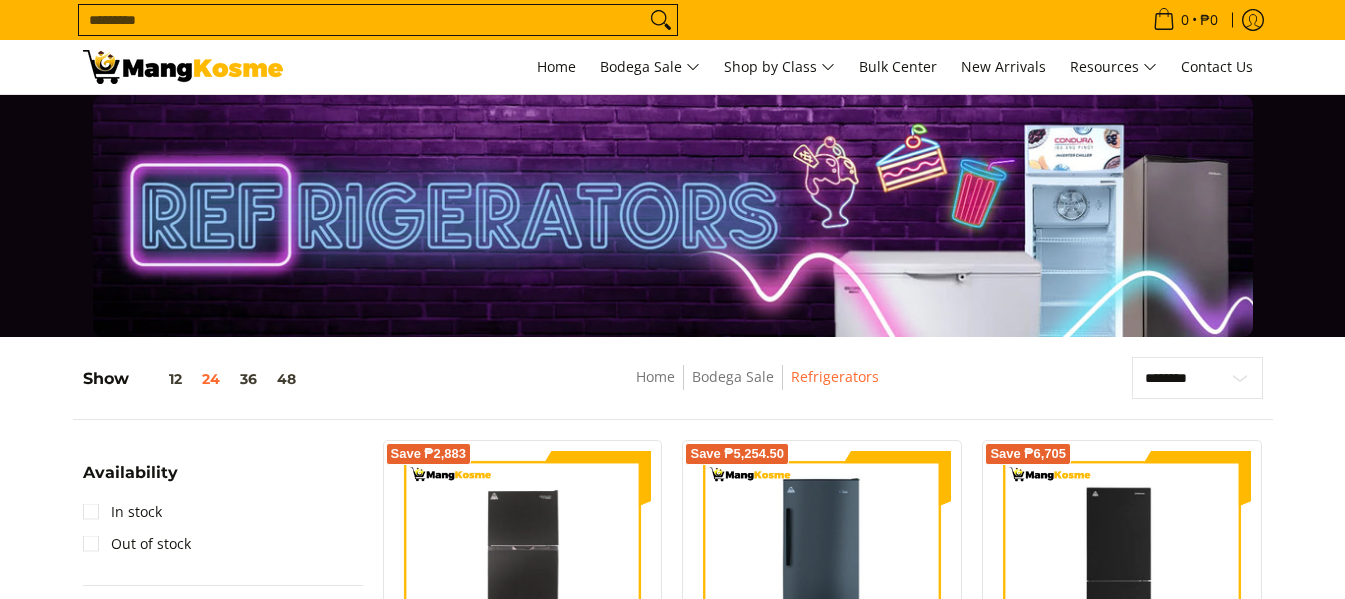 scroll, scrollTop: 0, scrollLeft: 0, axis: both 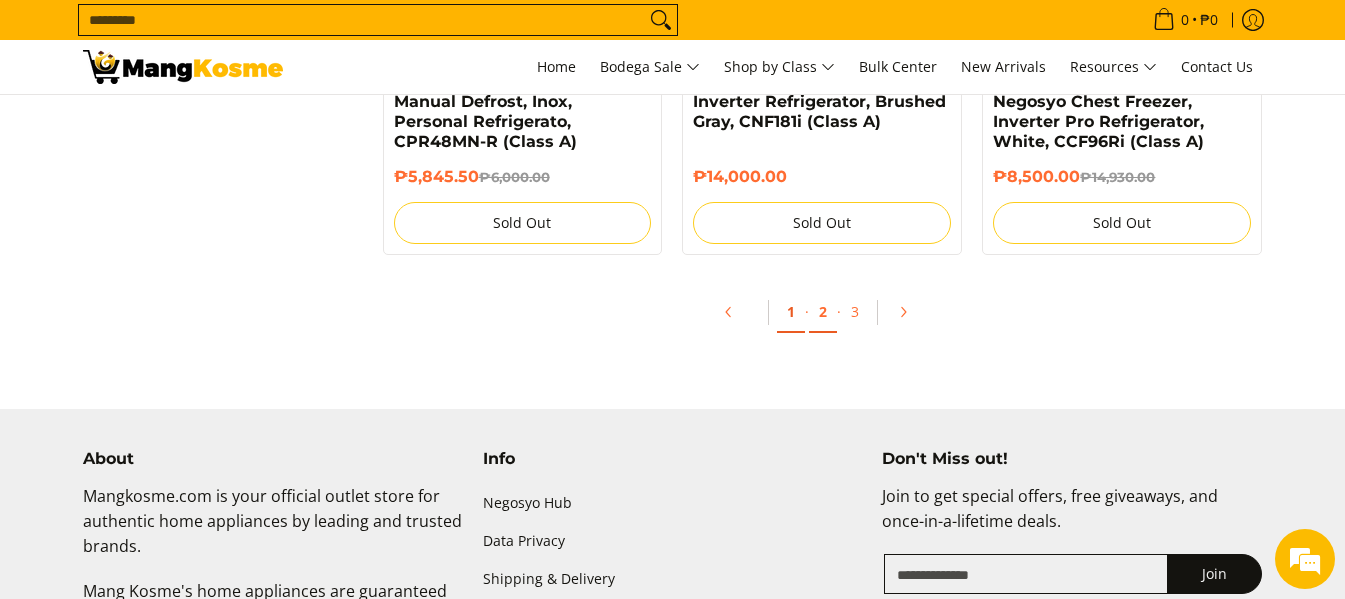 click on "1" at bounding box center (791, 312) 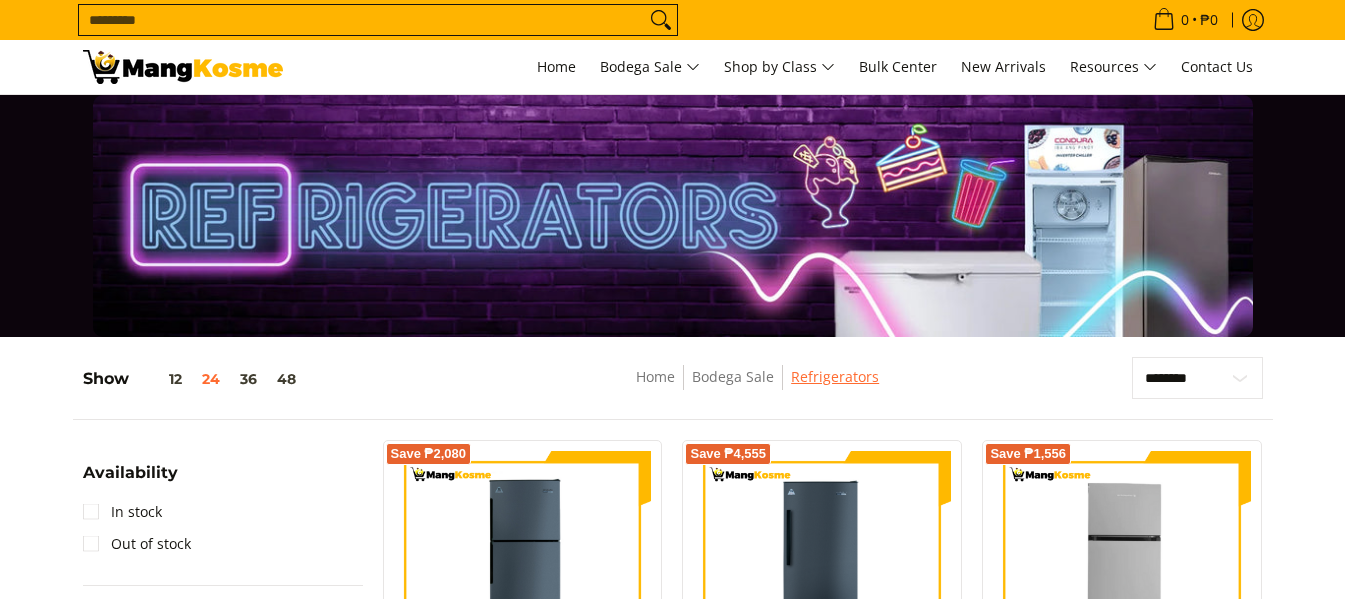 scroll, scrollTop: 0, scrollLeft: 0, axis: both 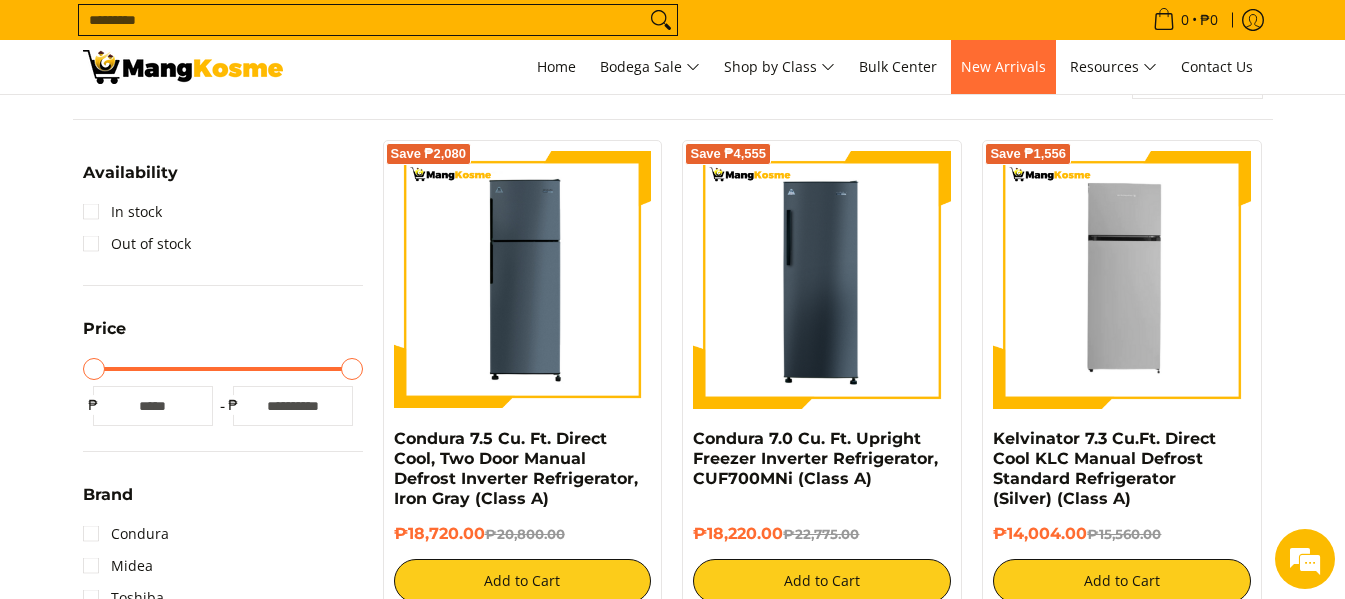 click on "New Arrivals" at bounding box center (1003, 66) 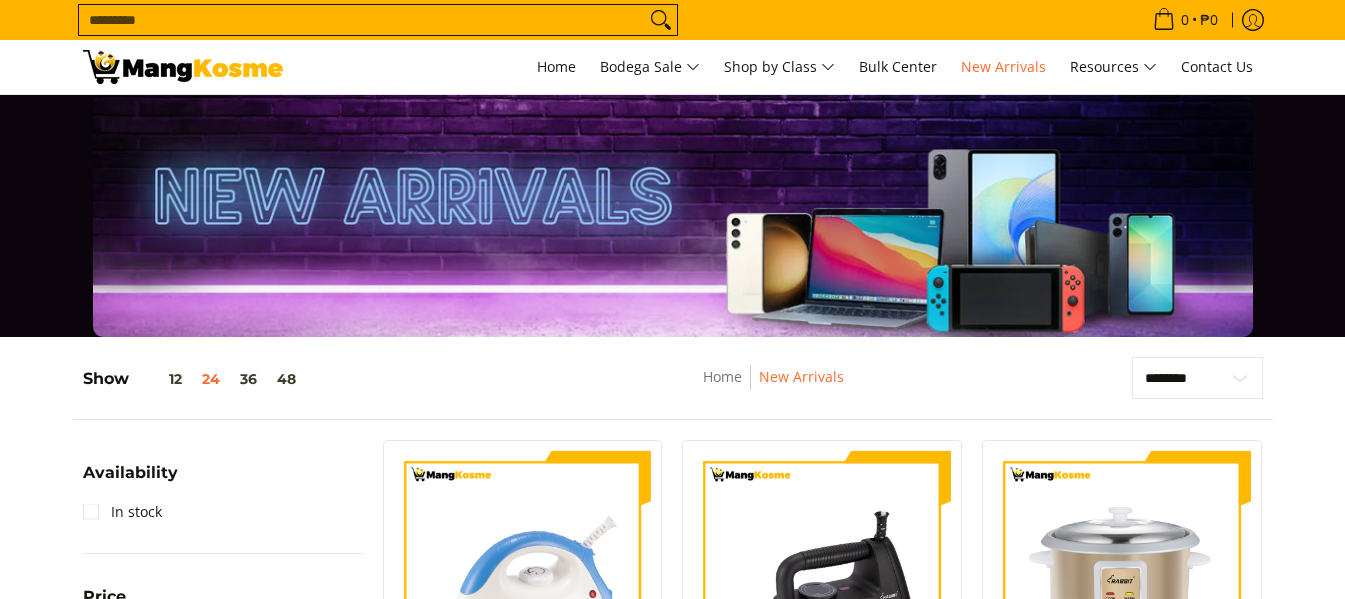 scroll, scrollTop: 0, scrollLeft: 0, axis: both 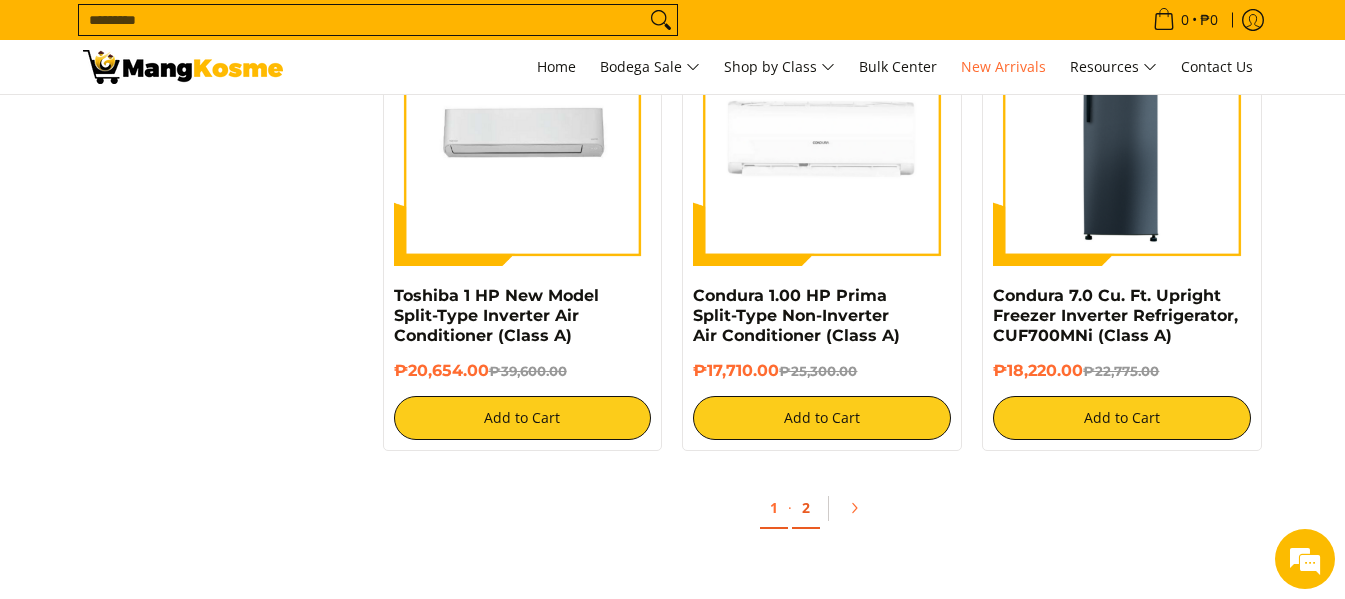 click on "2" at bounding box center [806, 508] 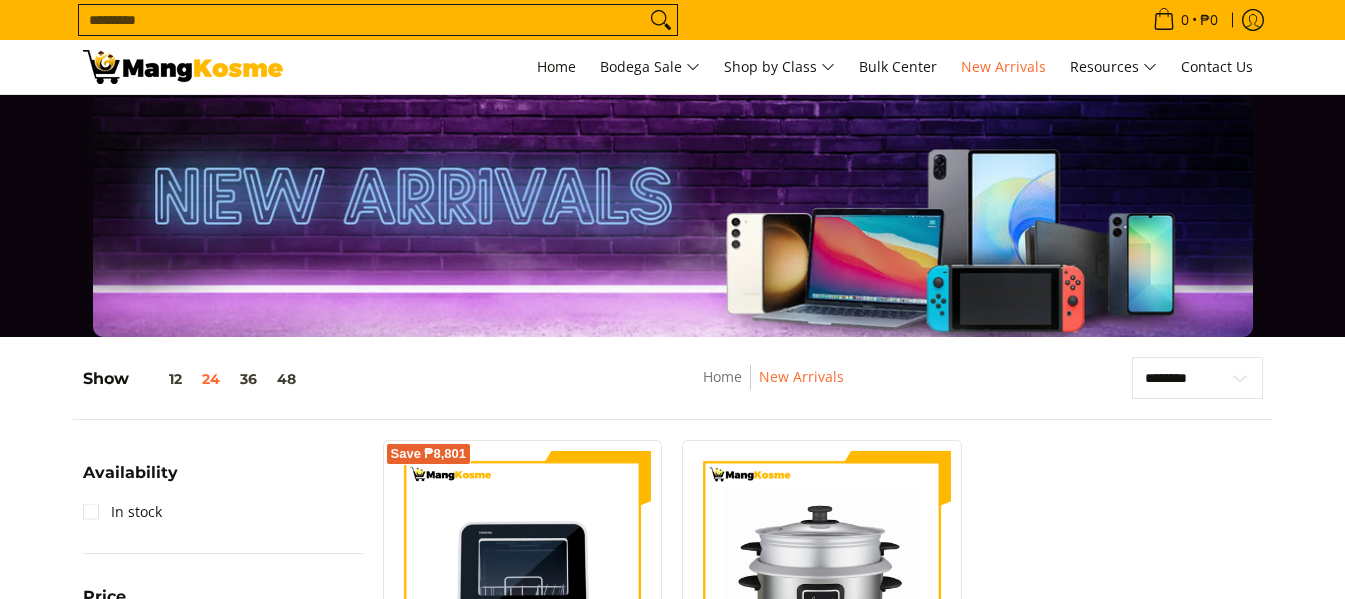 scroll, scrollTop: 0, scrollLeft: 0, axis: both 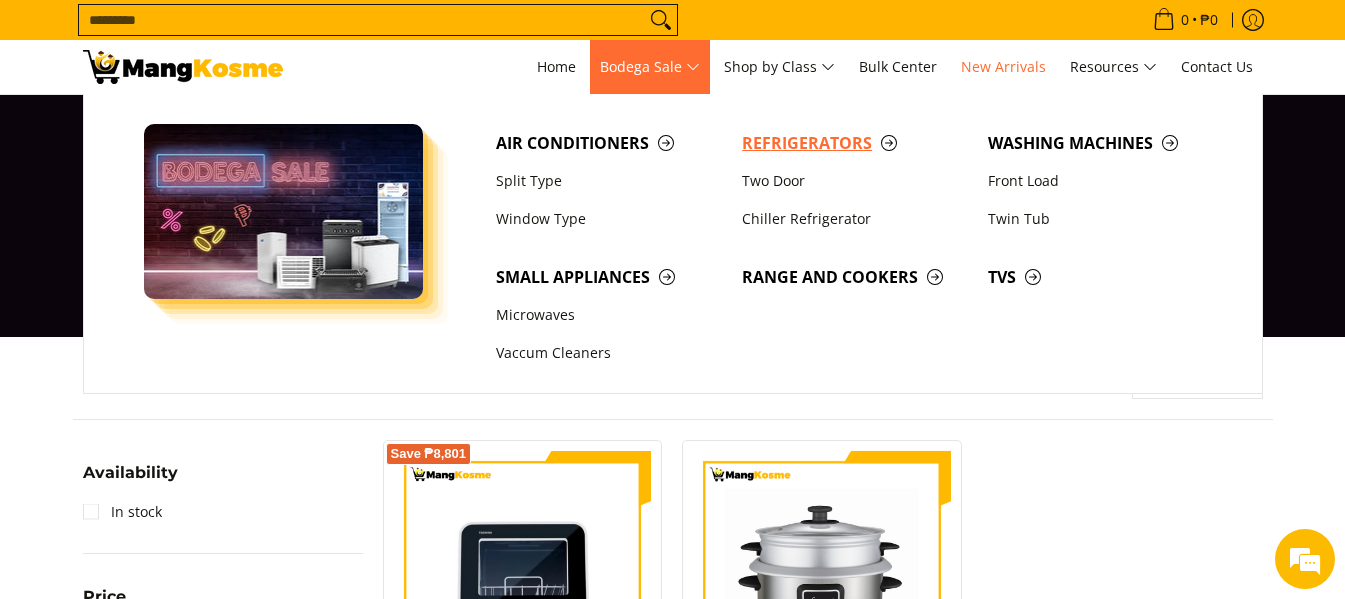 click on "Refrigerators" at bounding box center [855, 143] 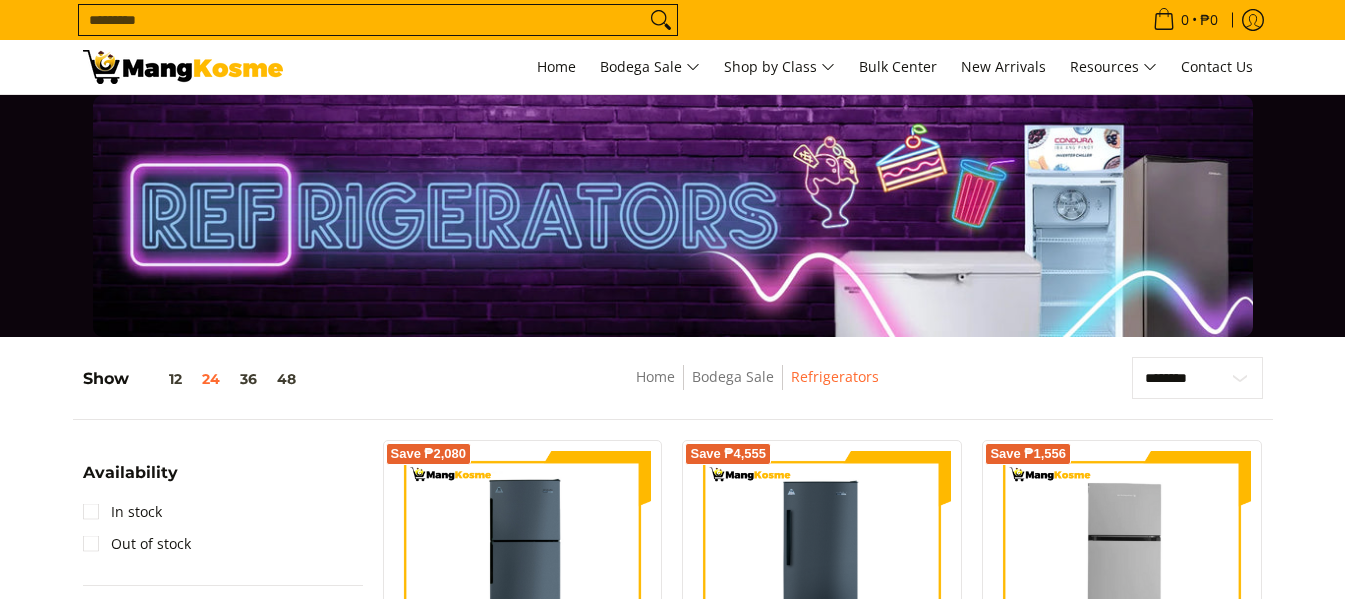 scroll, scrollTop: 0, scrollLeft: 0, axis: both 